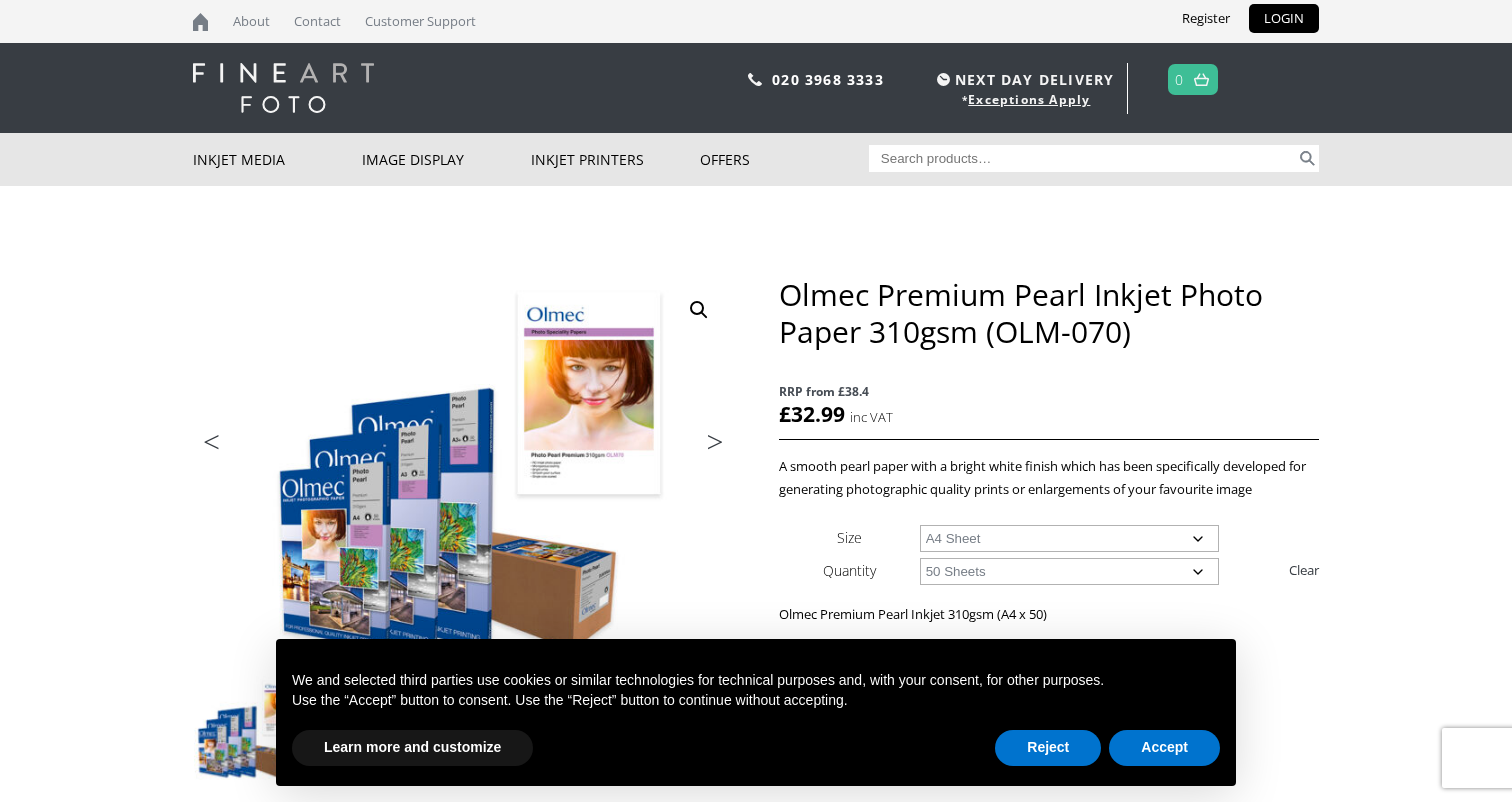 select on "a4-sheet" 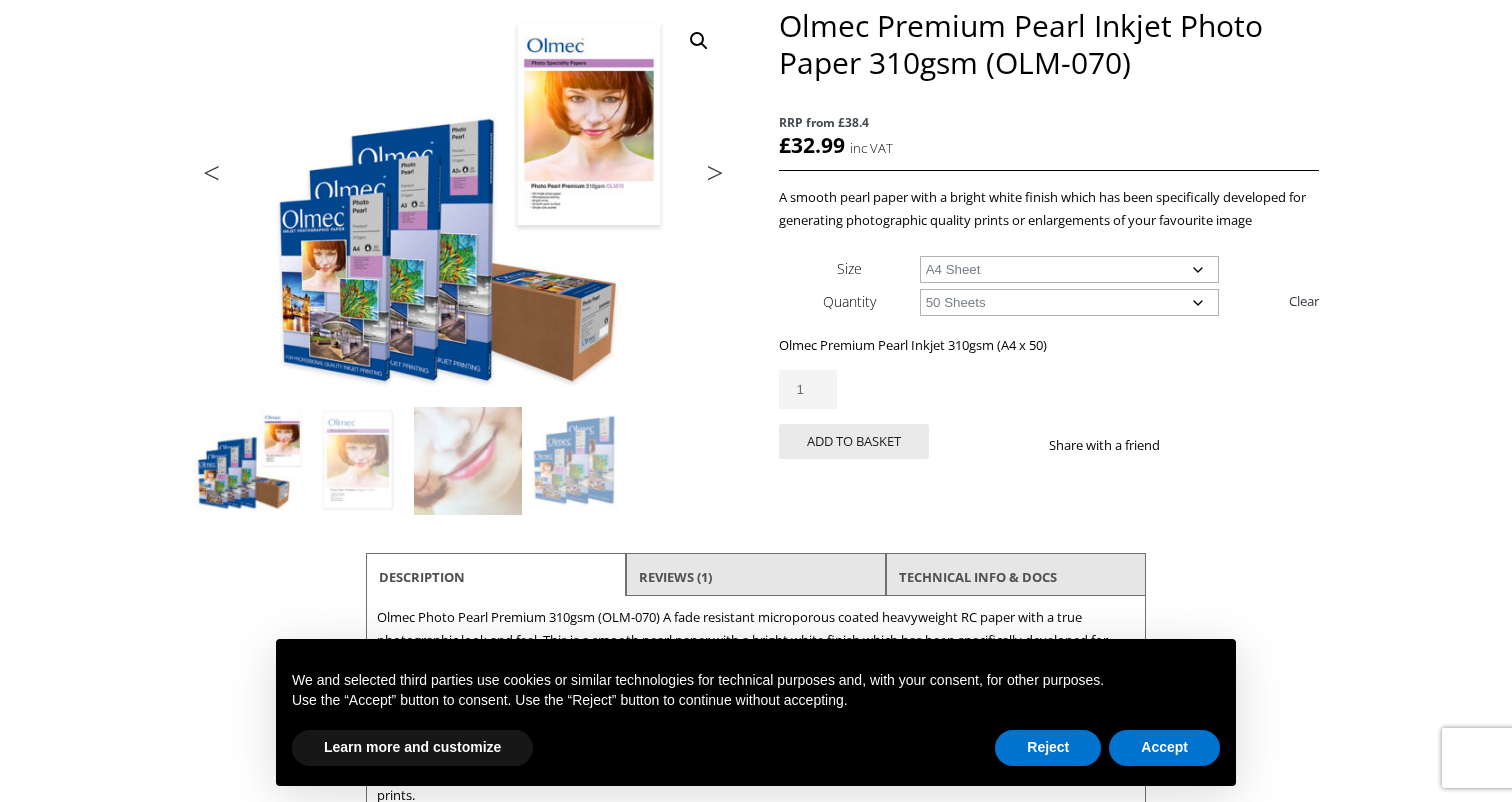 scroll, scrollTop: 0, scrollLeft: 0, axis: both 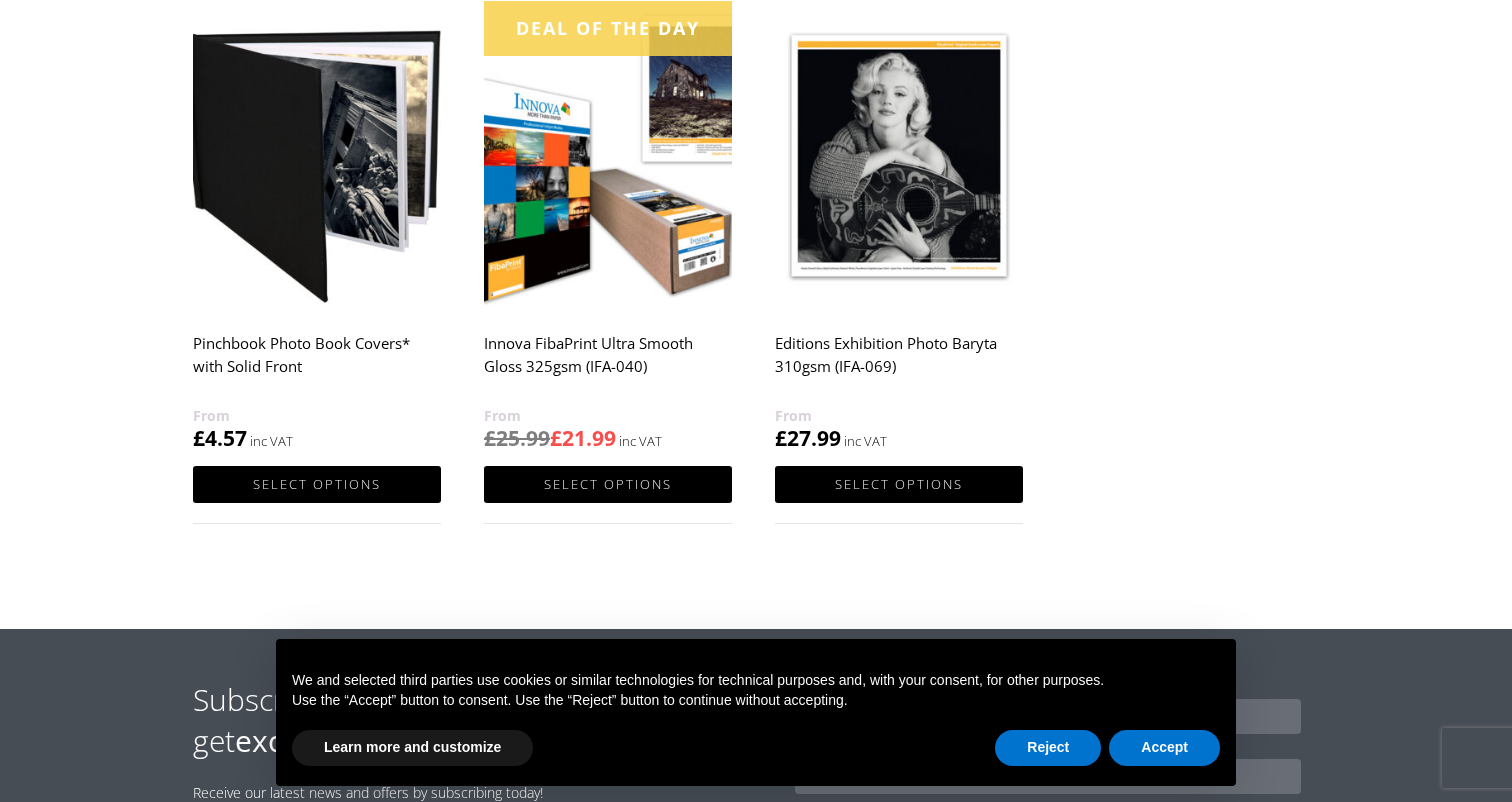 click on "Innova FibaPrint Ultra Smooth Gloss 325gsm (IFA-040)" at bounding box center (608, 364) 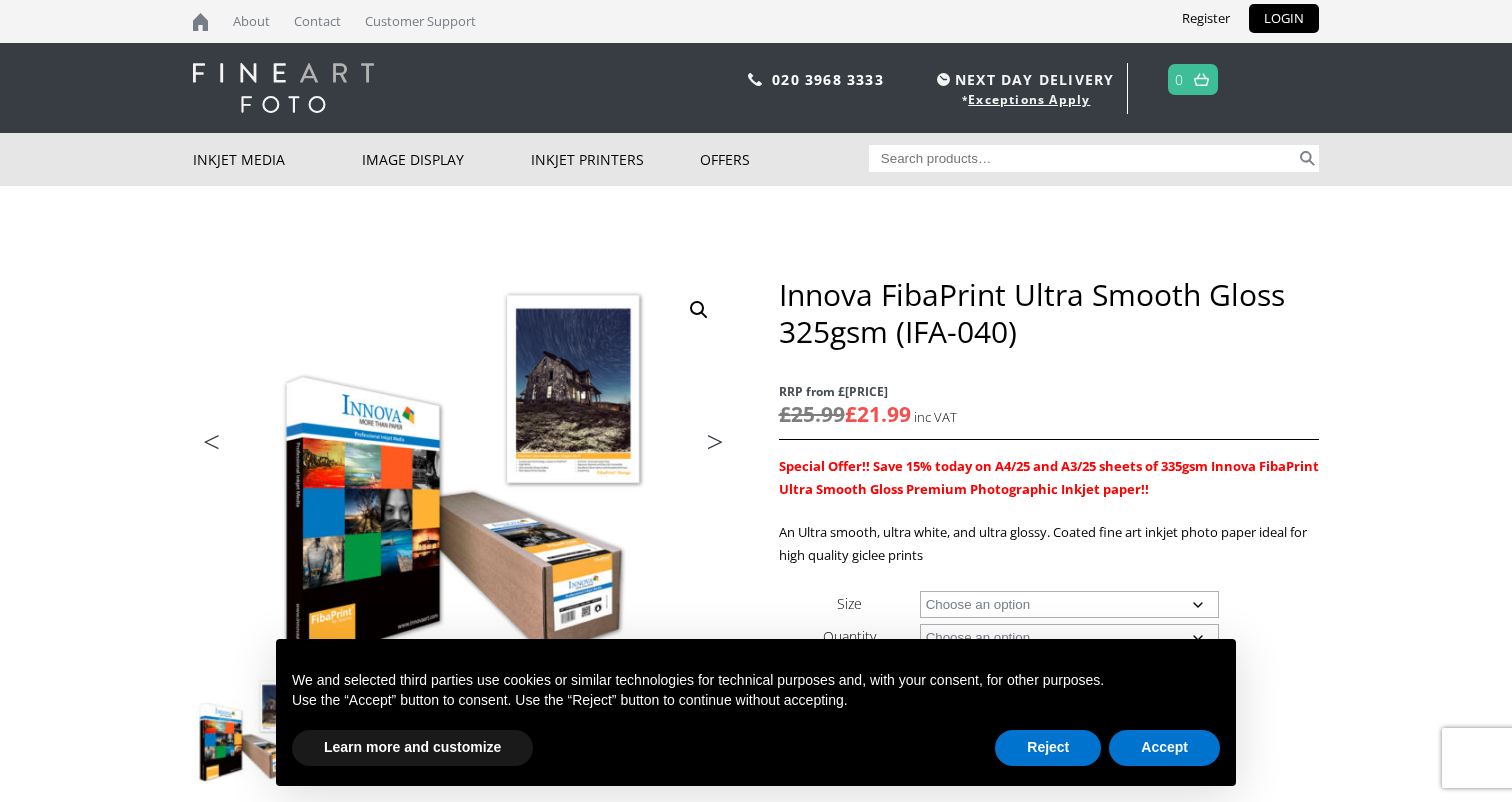scroll, scrollTop: 0, scrollLeft: 0, axis: both 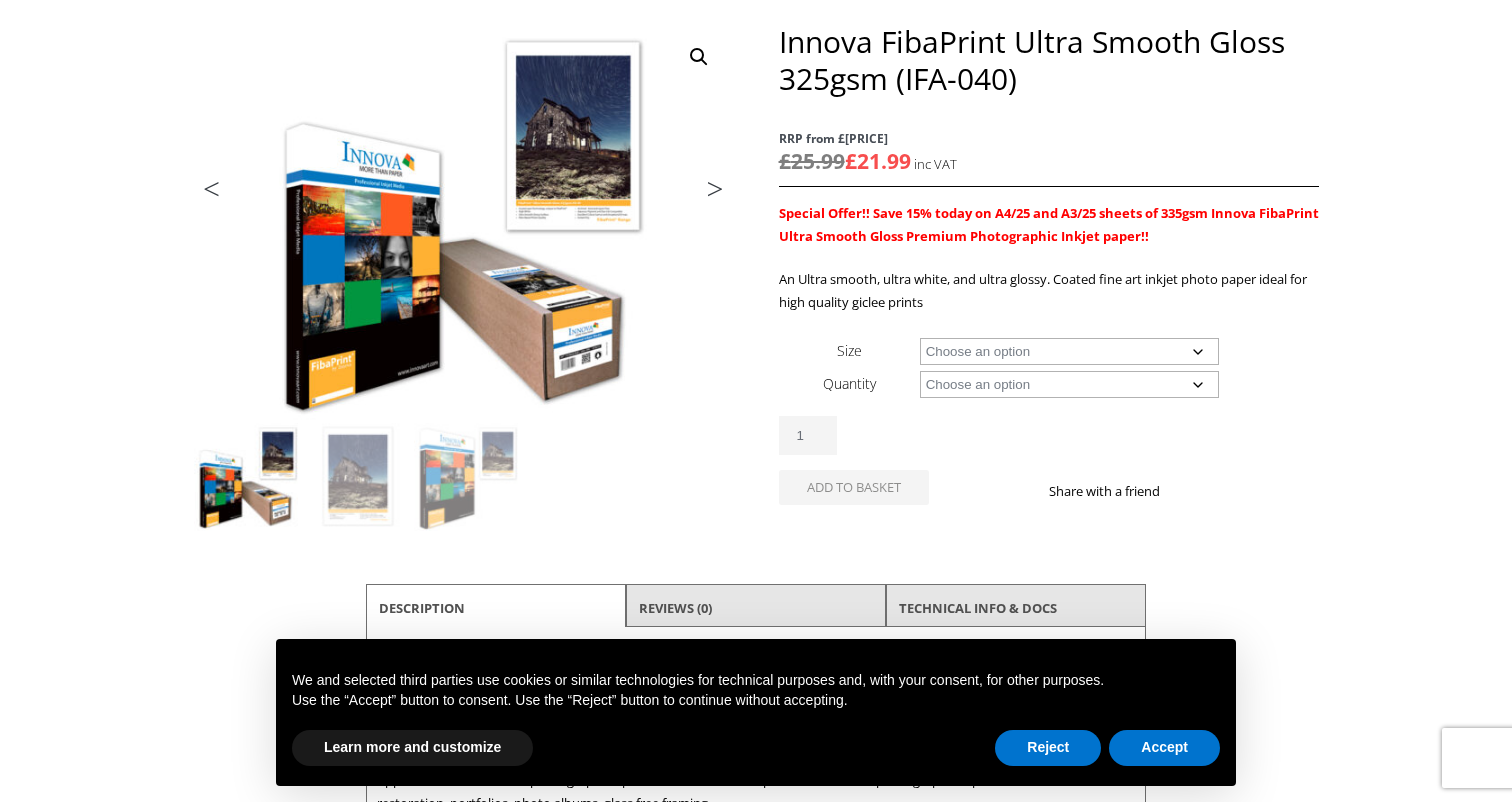 click on "Choose an option A4 Sheet A3 Sheet A3+ Sheet A2 Sheet 17" Wide Roll 24" Wide Roll 36" Wide Roll 44" Wide Roll" 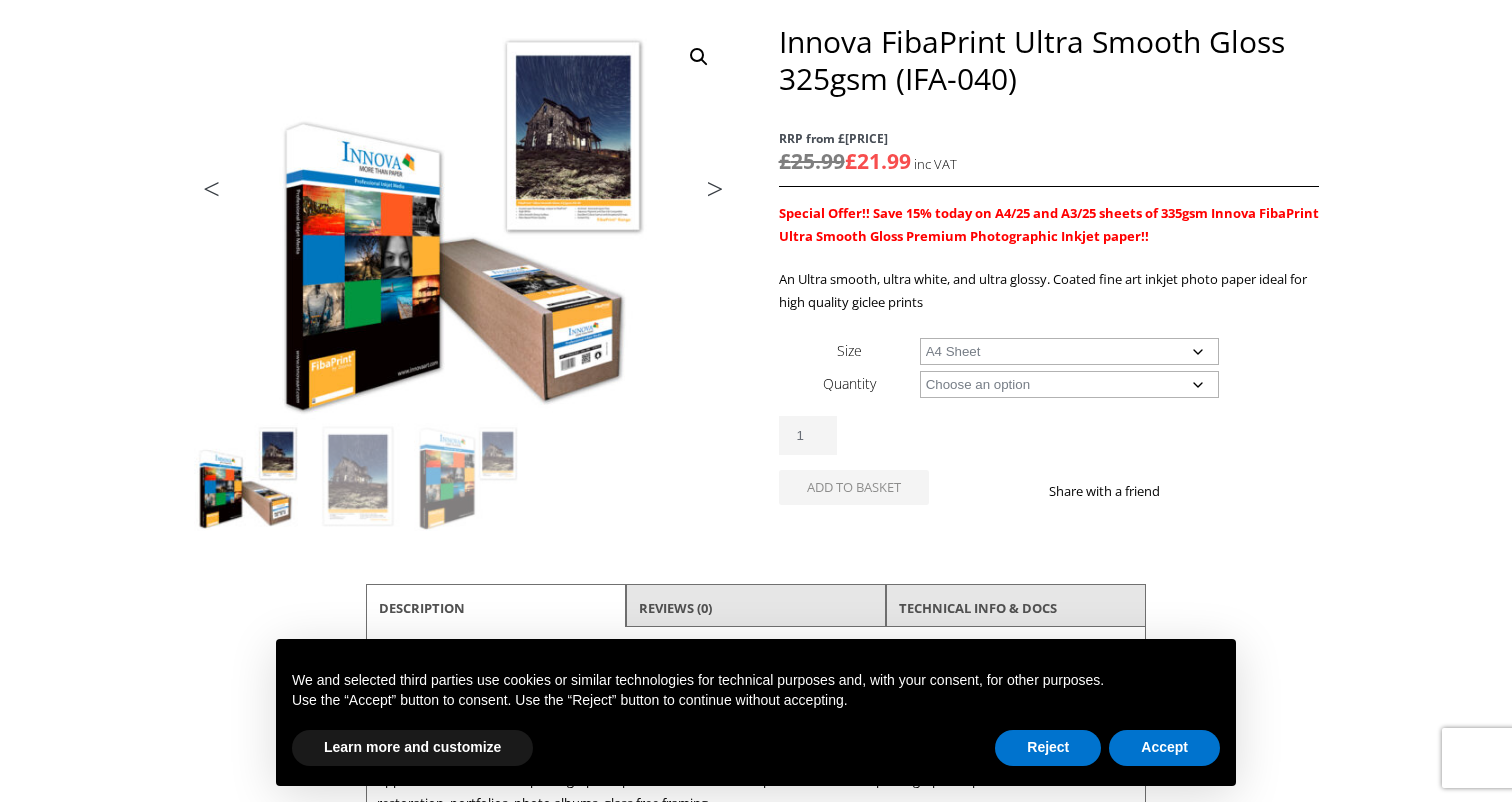 select on "a4-sheet" 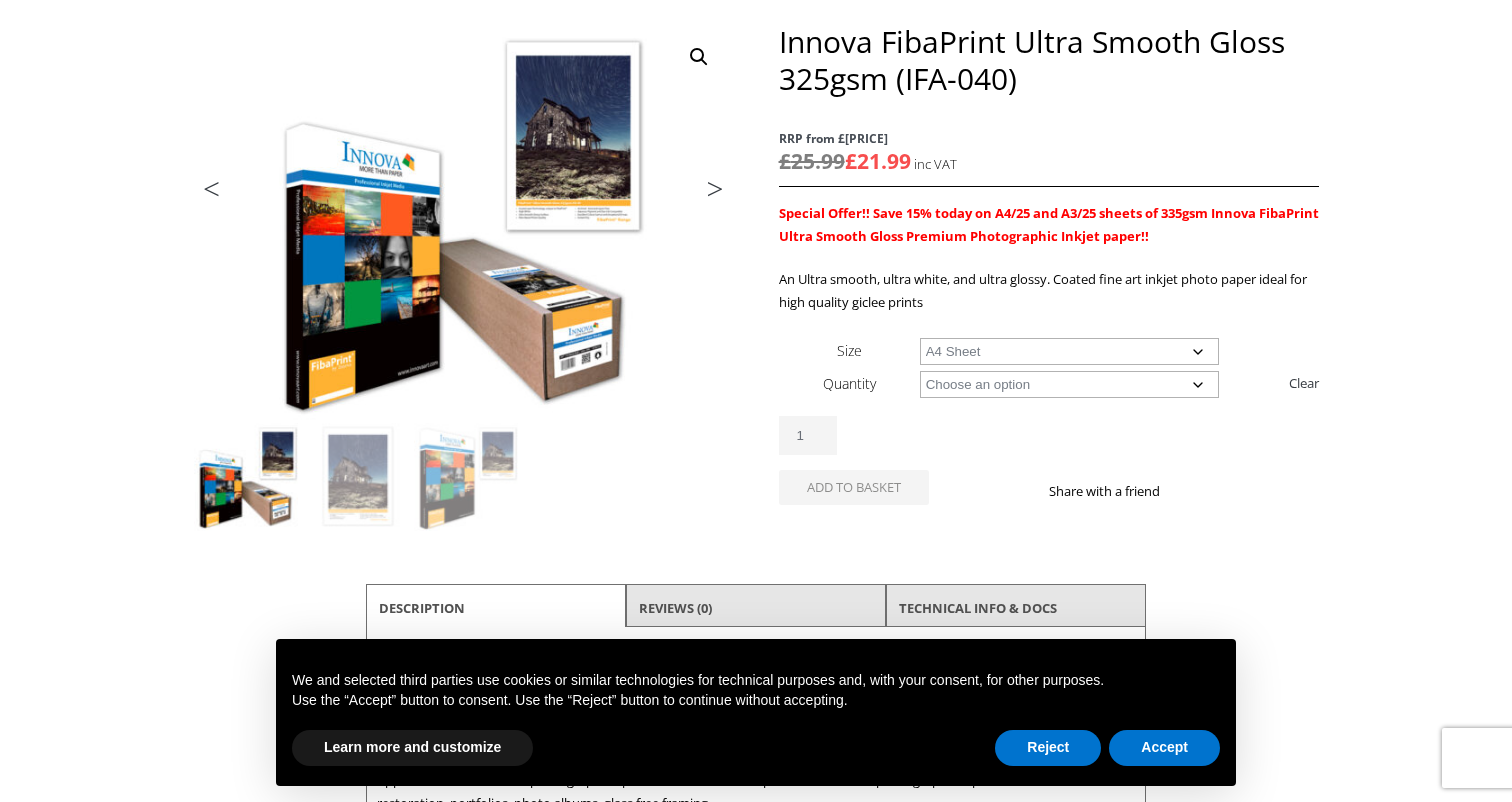click on "Choose an option 25 Sheets" 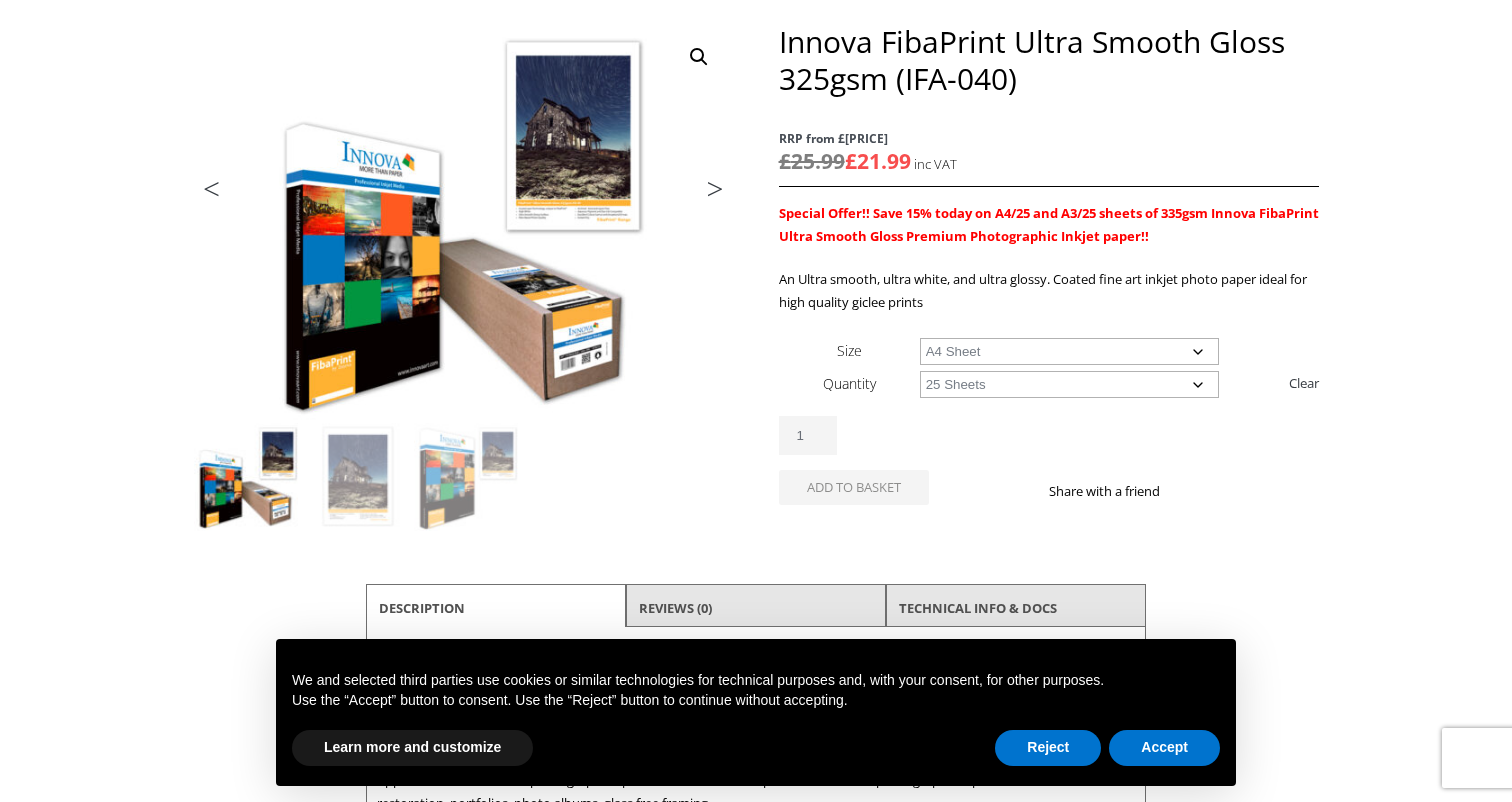 select on "a4-sheet" 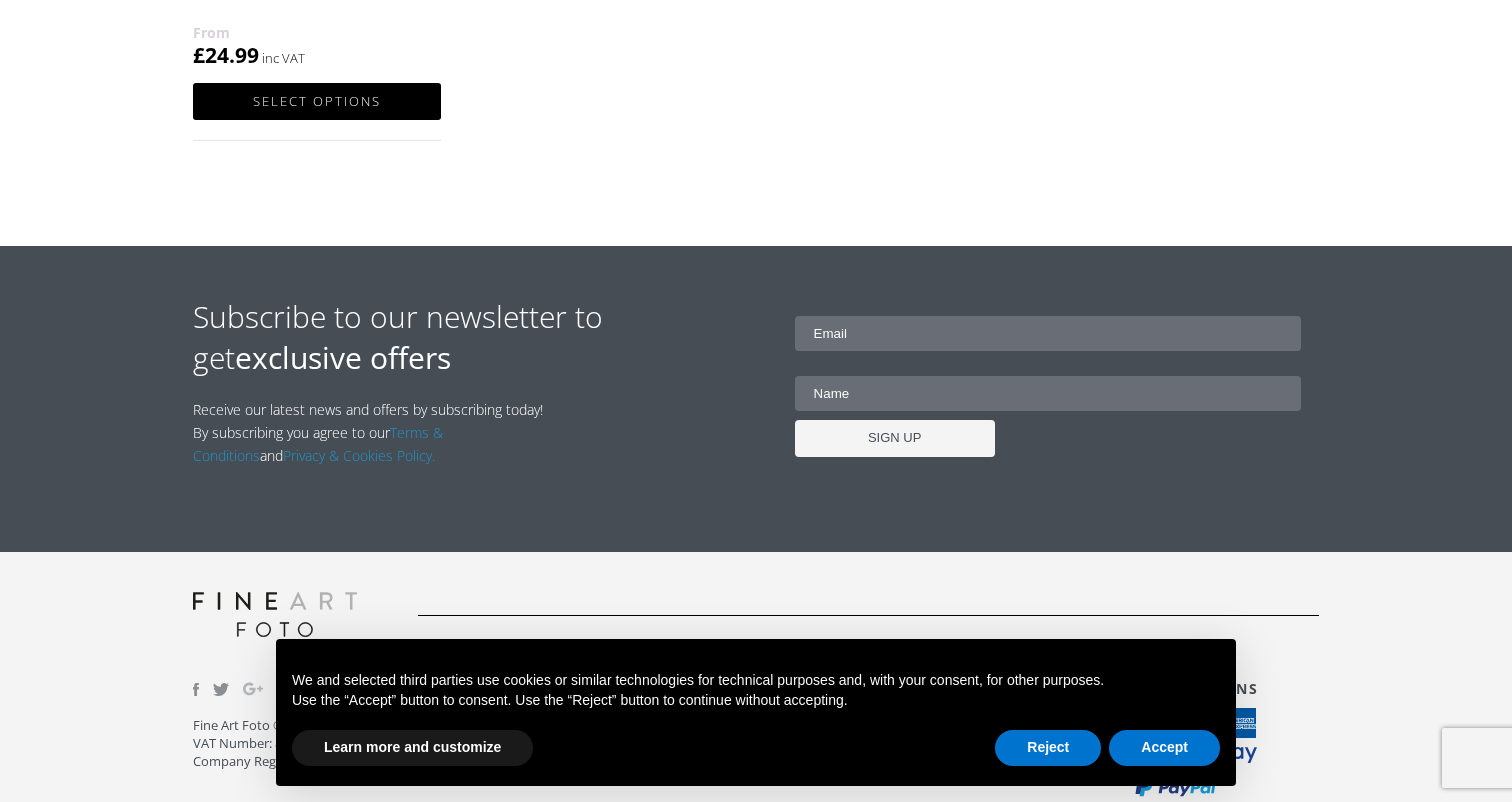 scroll, scrollTop: 1671, scrollLeft: 0, axis: vertical 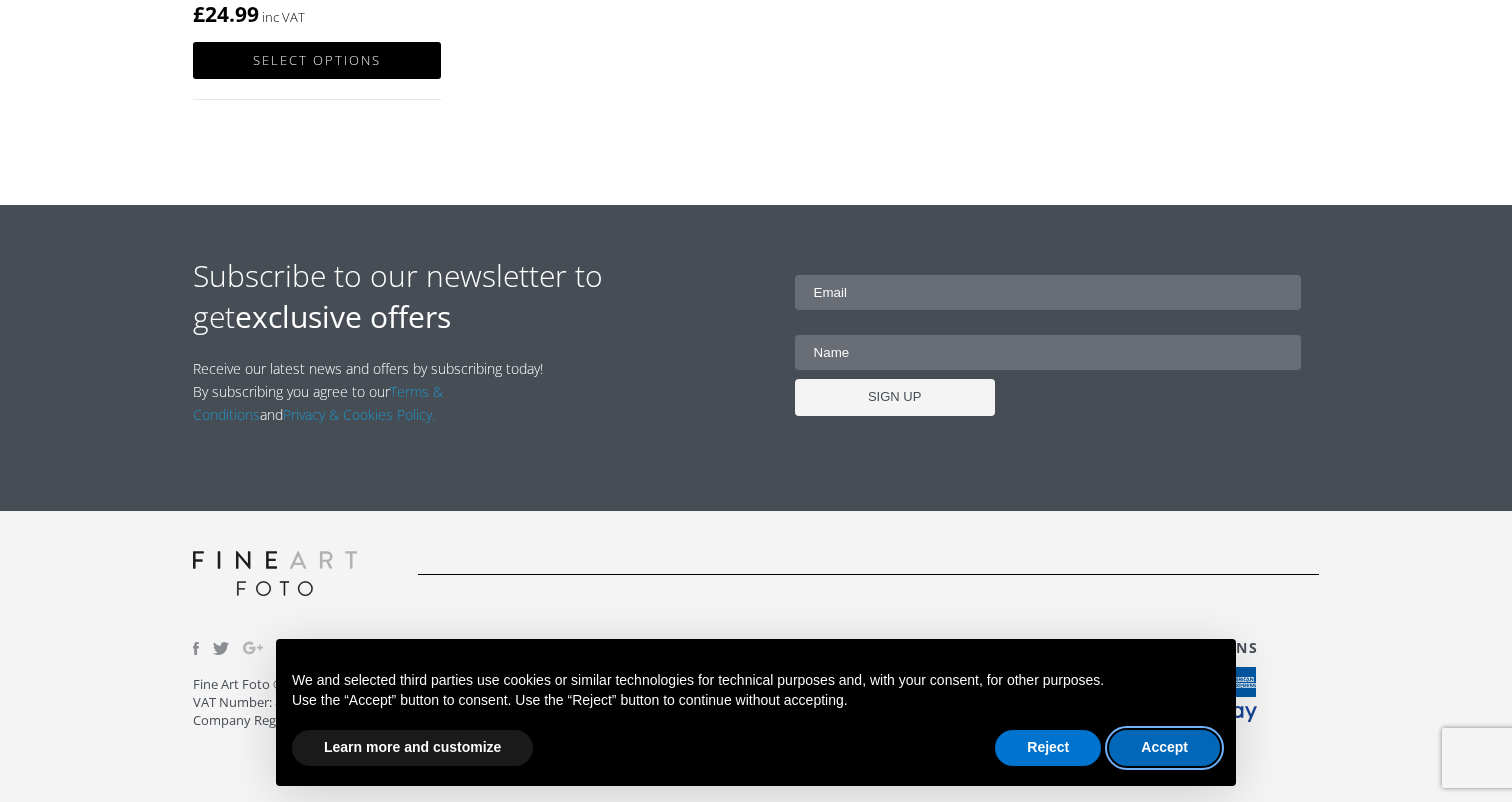click on "Accept" at bounding box center [1164, 748] 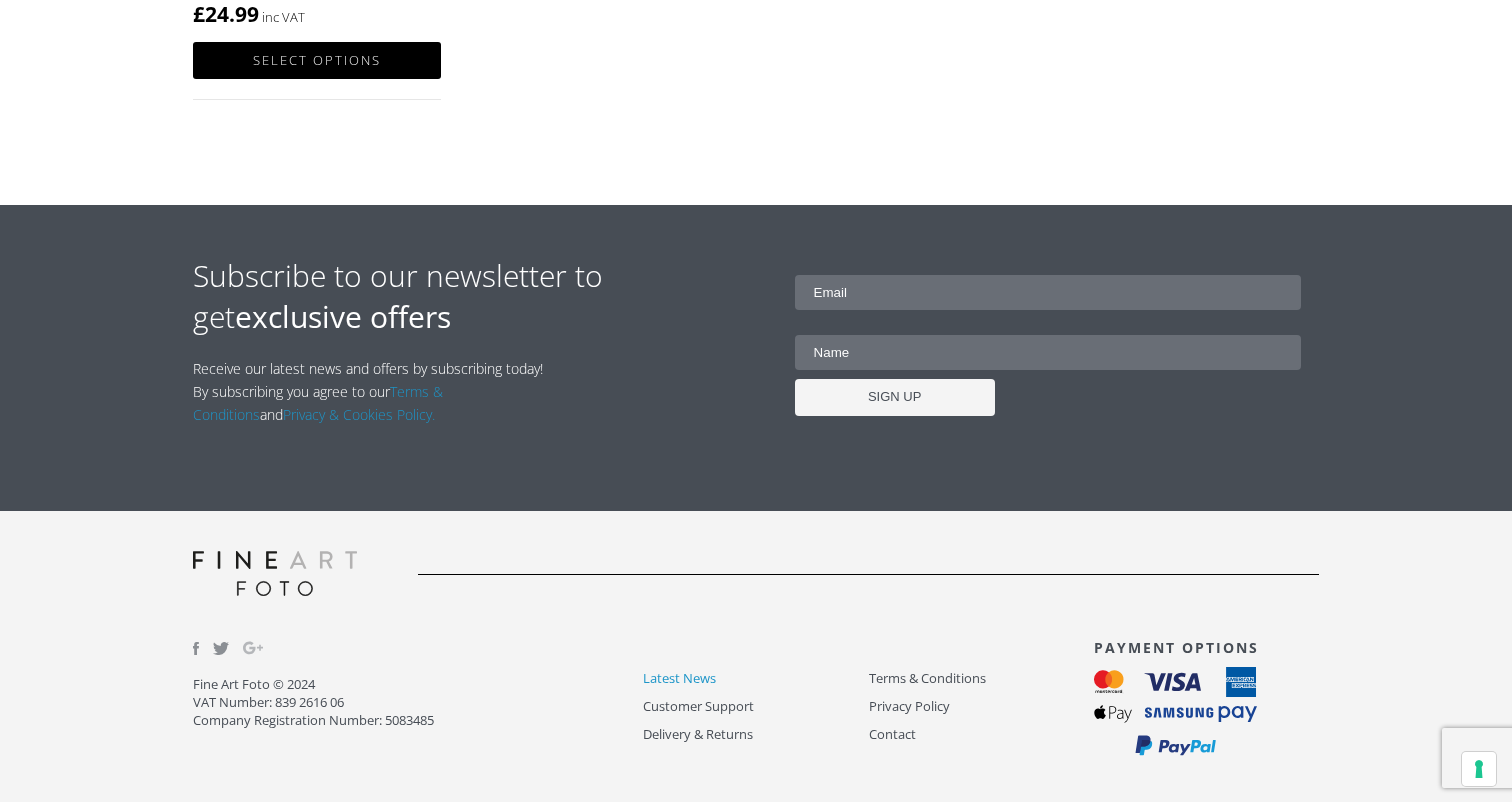 click on "Latest News" at bounding box center [755, 678] 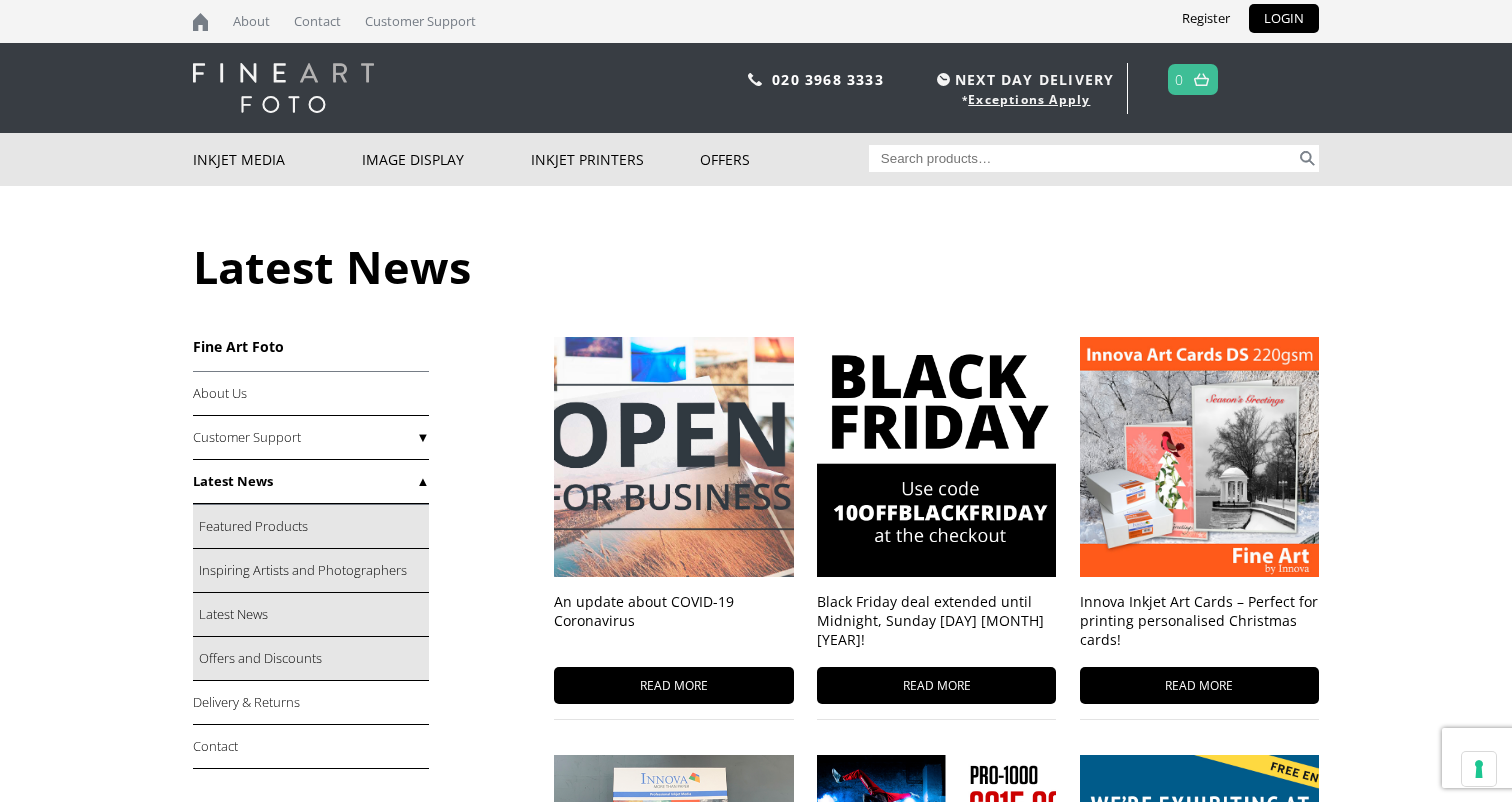 scroll, scrollTop: 0, scrollLeft: 0, axis: both 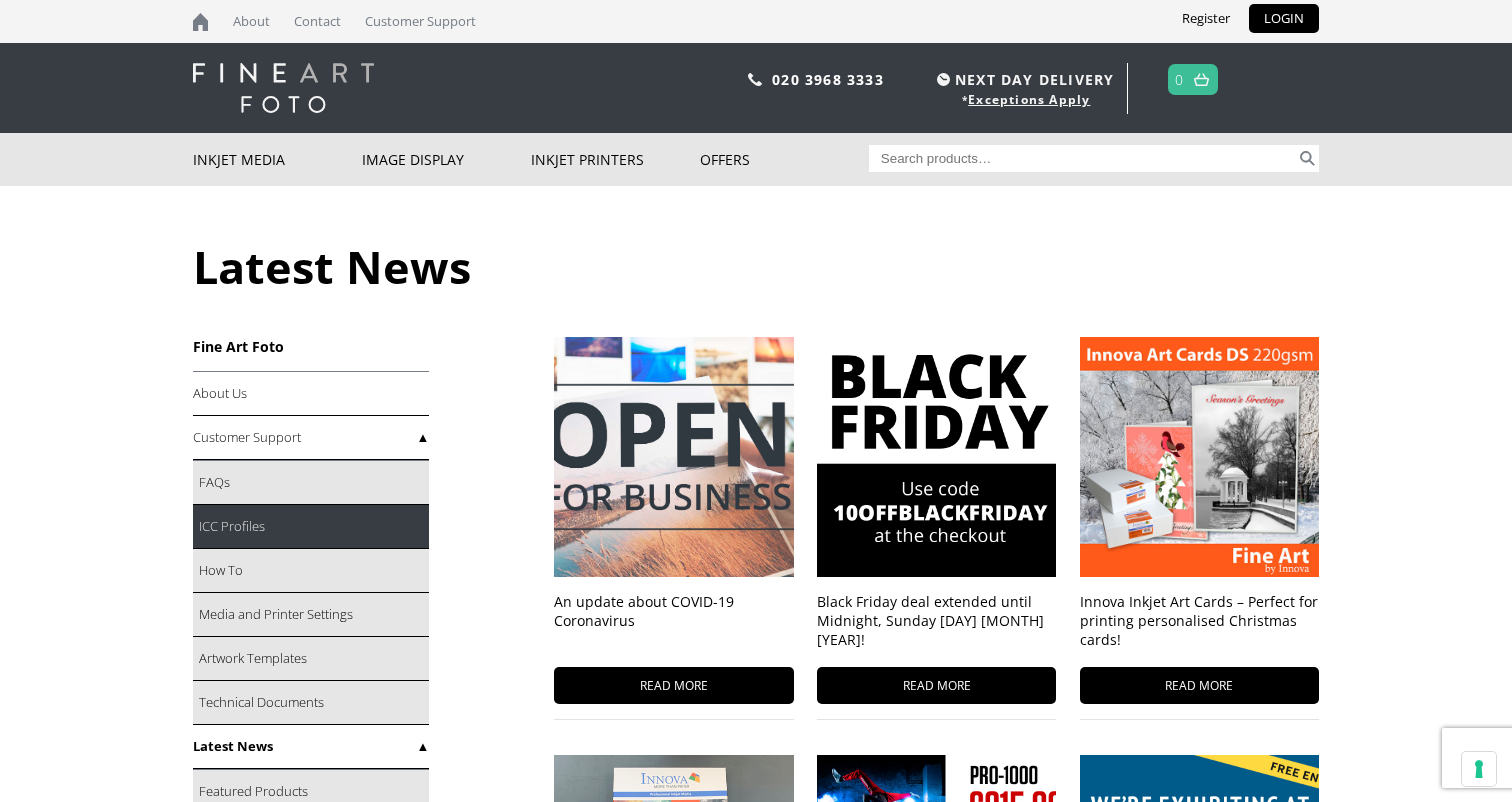 click on "ICC Profiles" at bounding box center (311, 527) 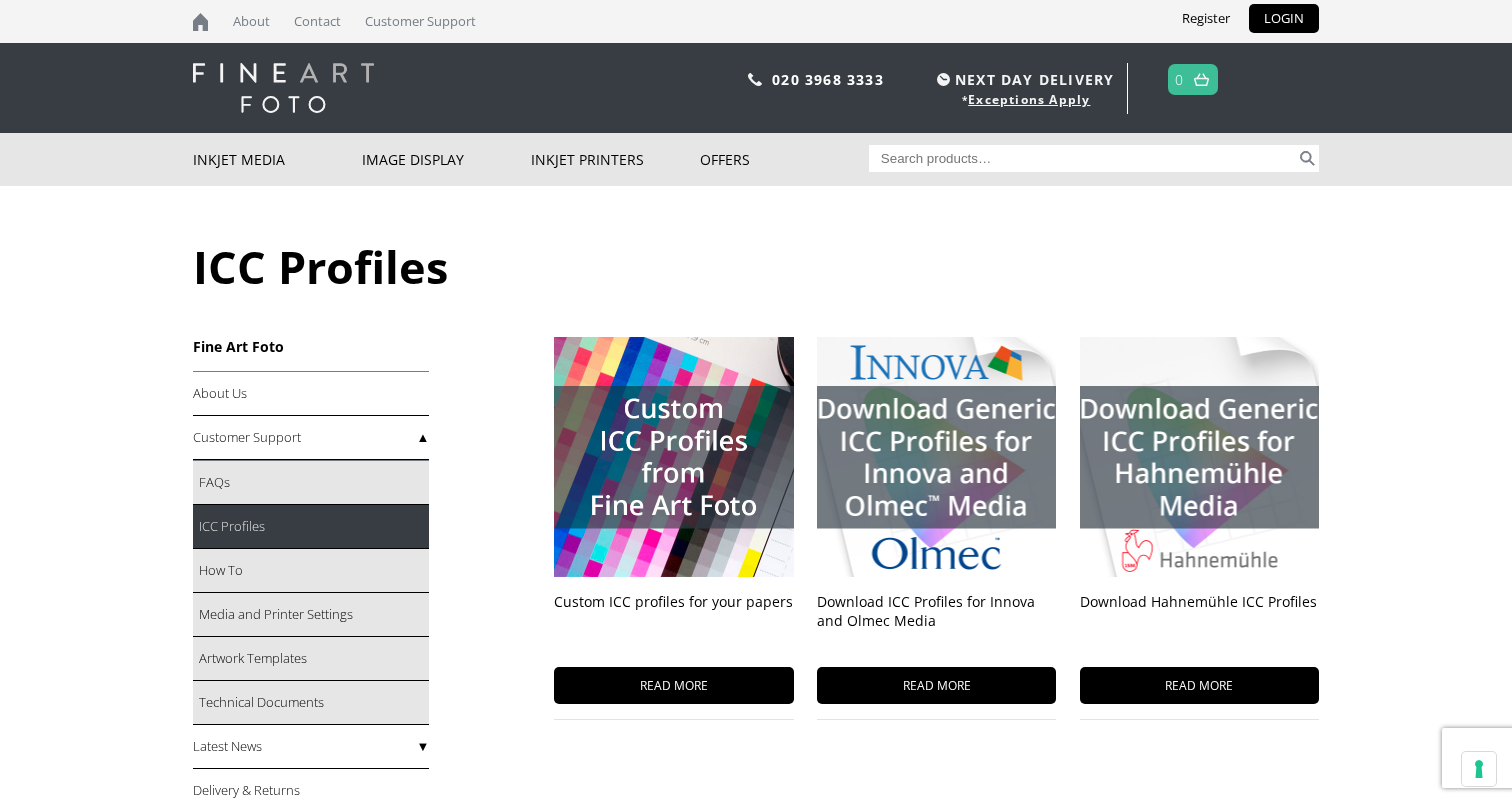 scroll, scrollTop: 0, scrollLeft: 0, axis: both 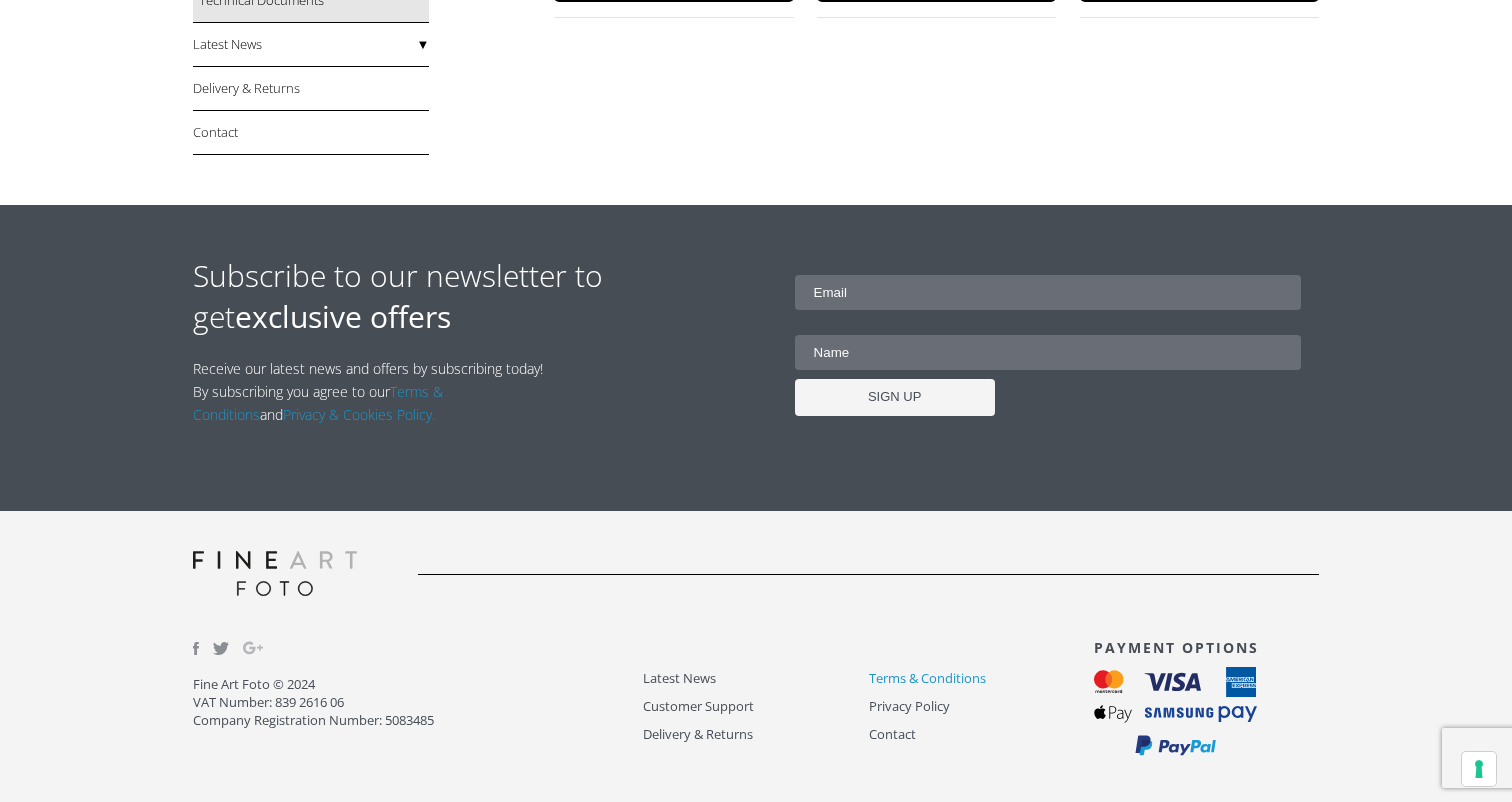 click on "Terms & Conditions" at bounding box center (981, 678) 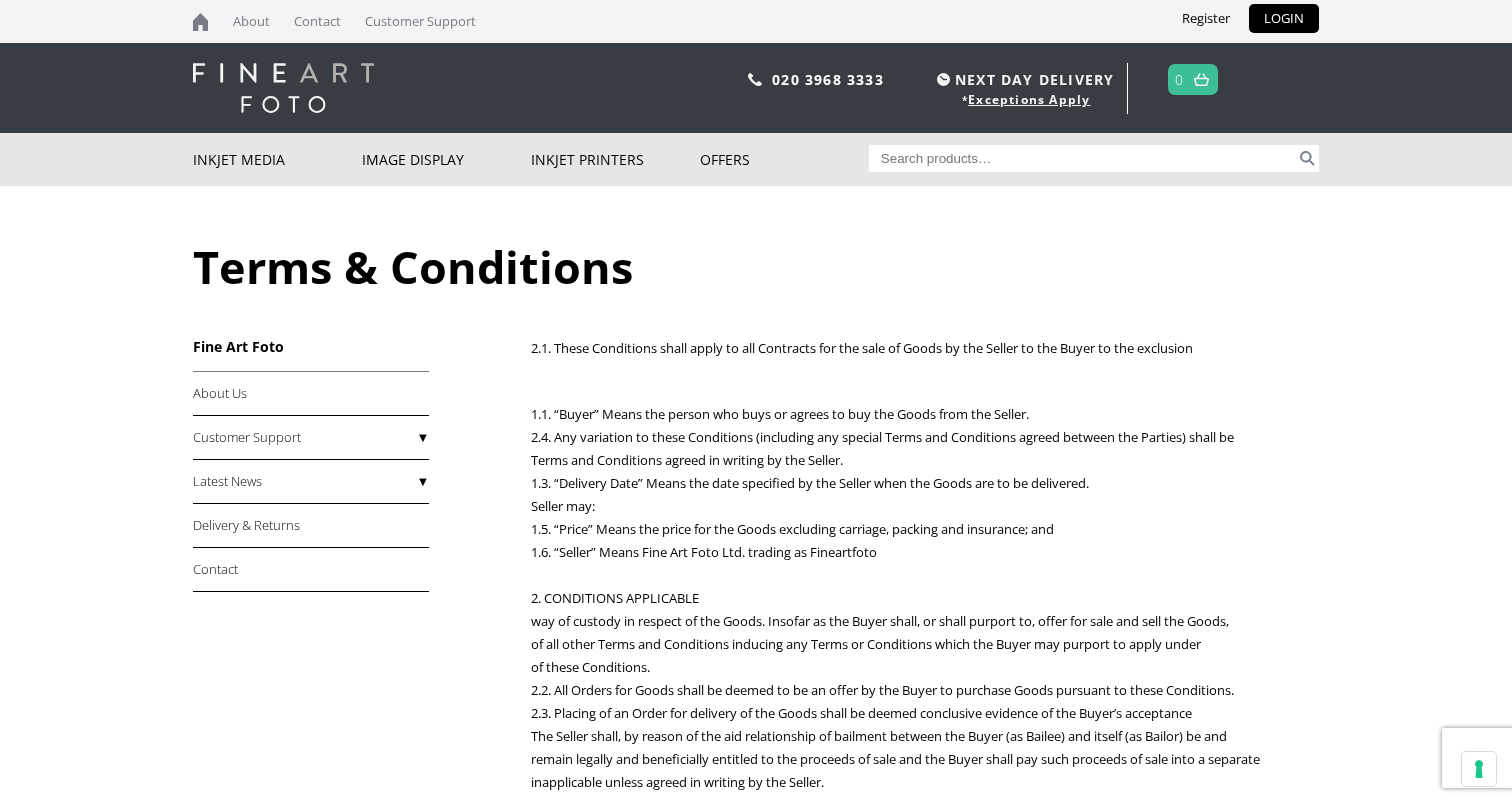 scroll, scrollTop: 0, scrollLeft: 0, axis: both 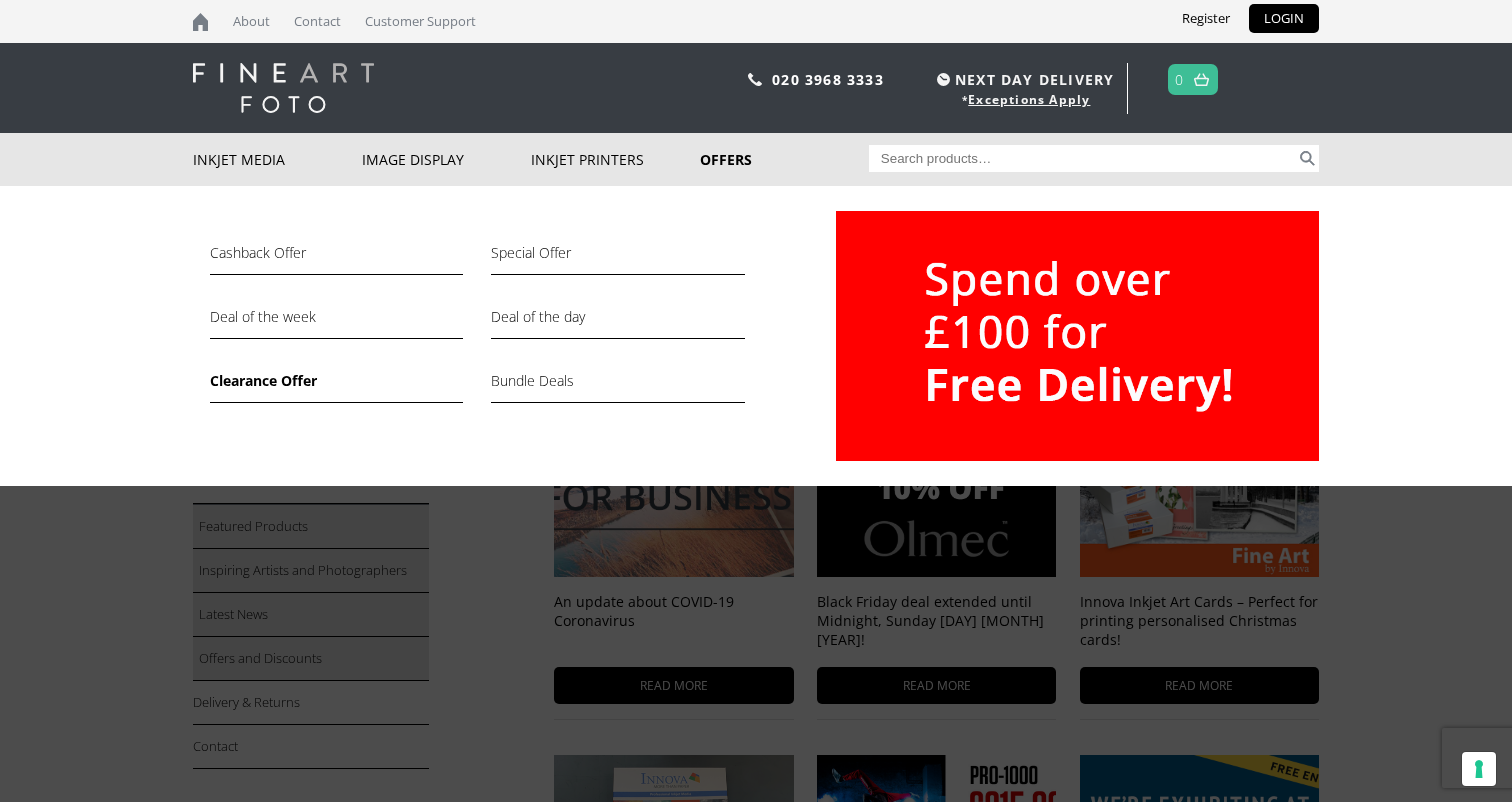 click on "Clearance Offer" at bounding box center [336, 386] 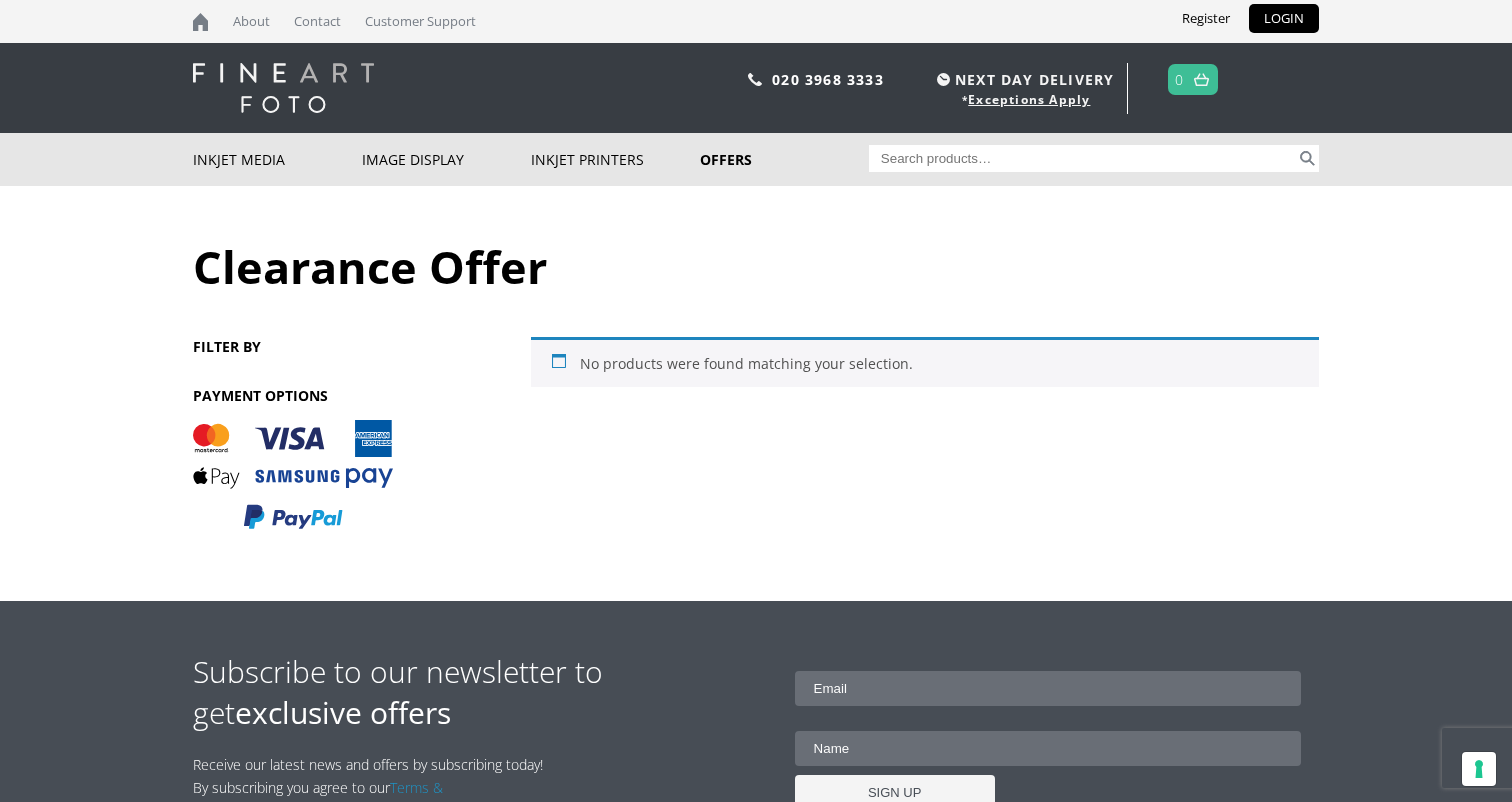 scroll, scrollTop: 0, scrollLeft: 0, axis: both 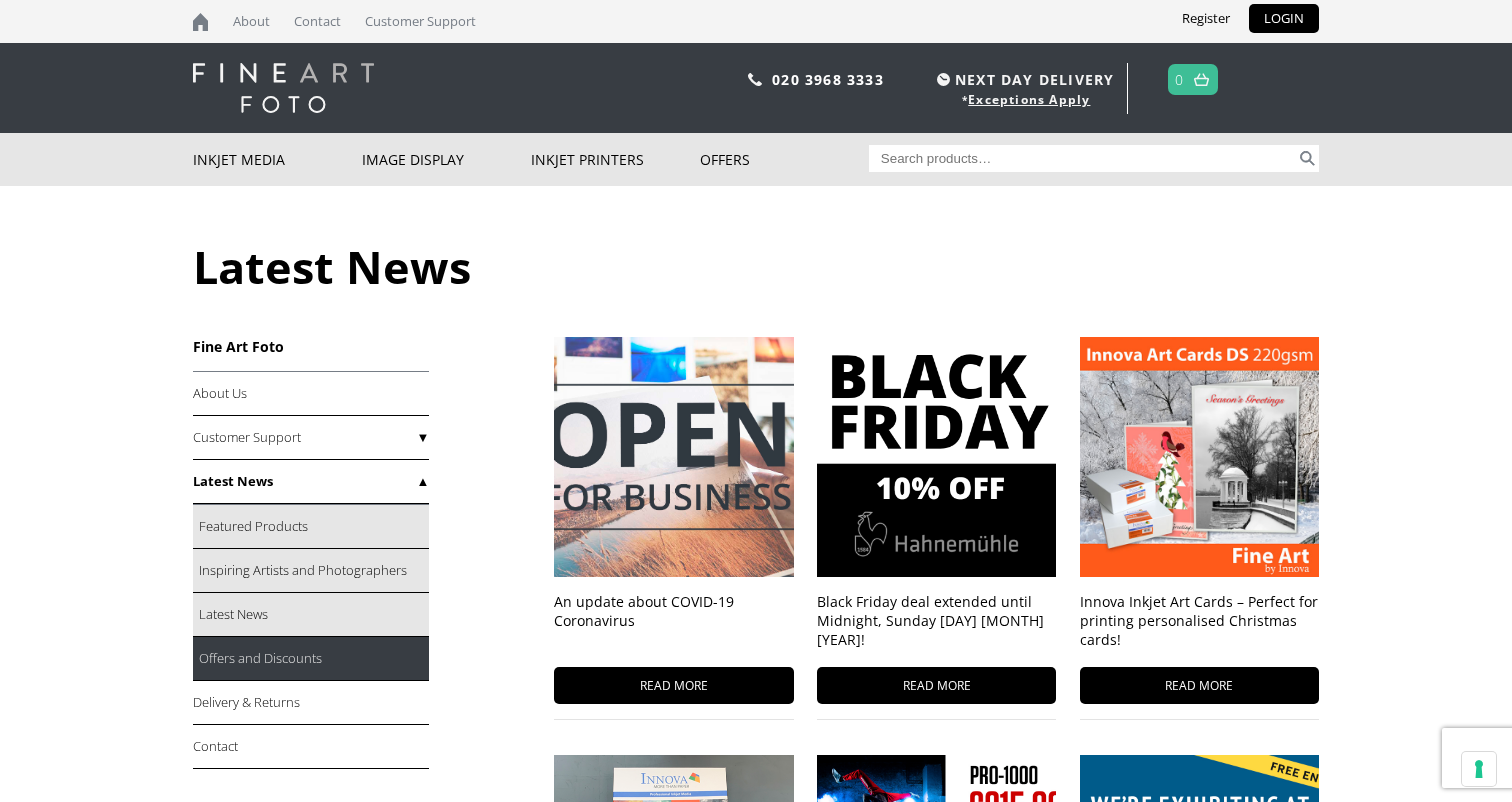 click on "Offers and Discounts" at bounding box center [311, 659] 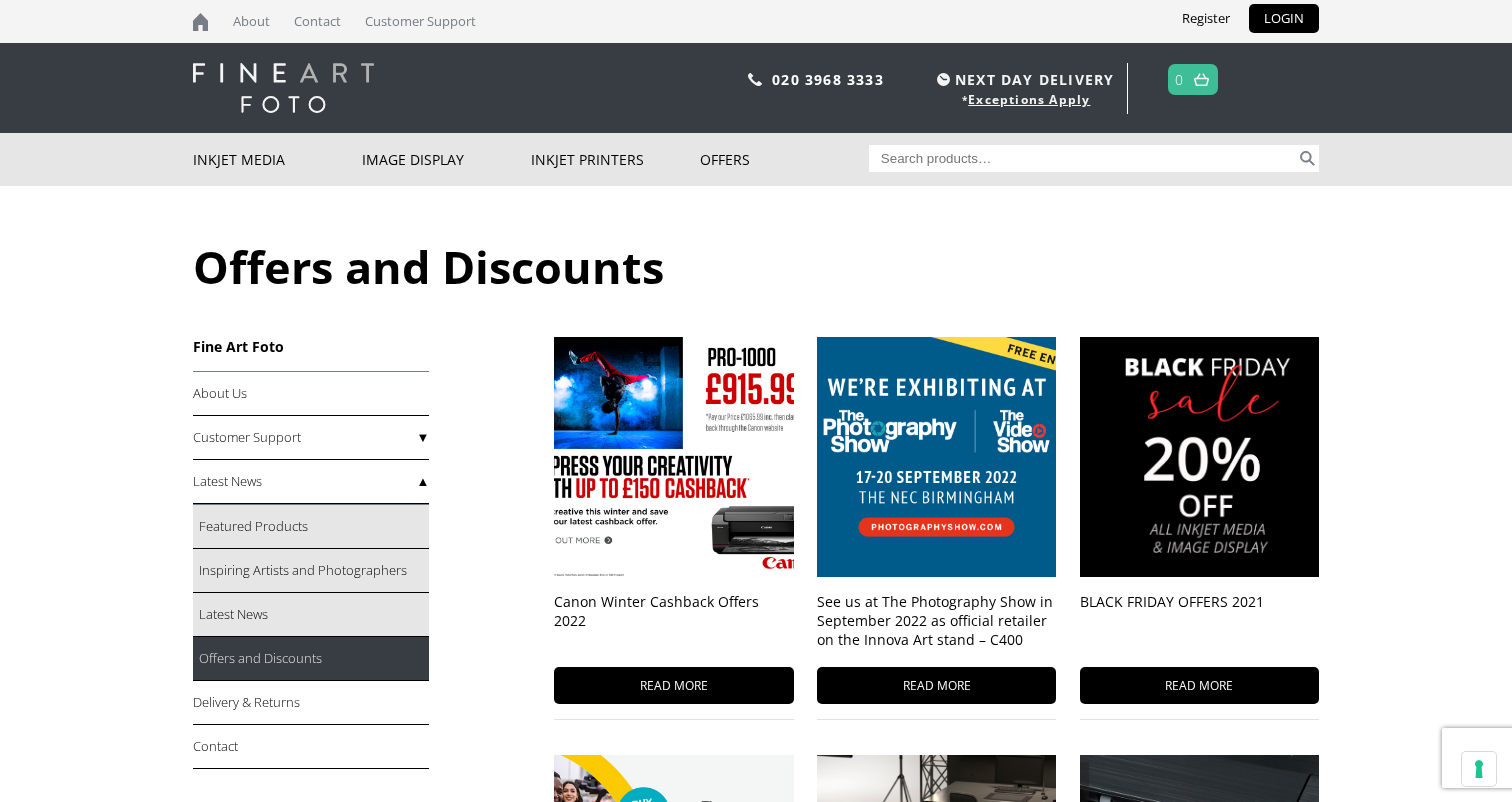 scroll, scrollTop: 0, scrollLeft: 0, axis: both 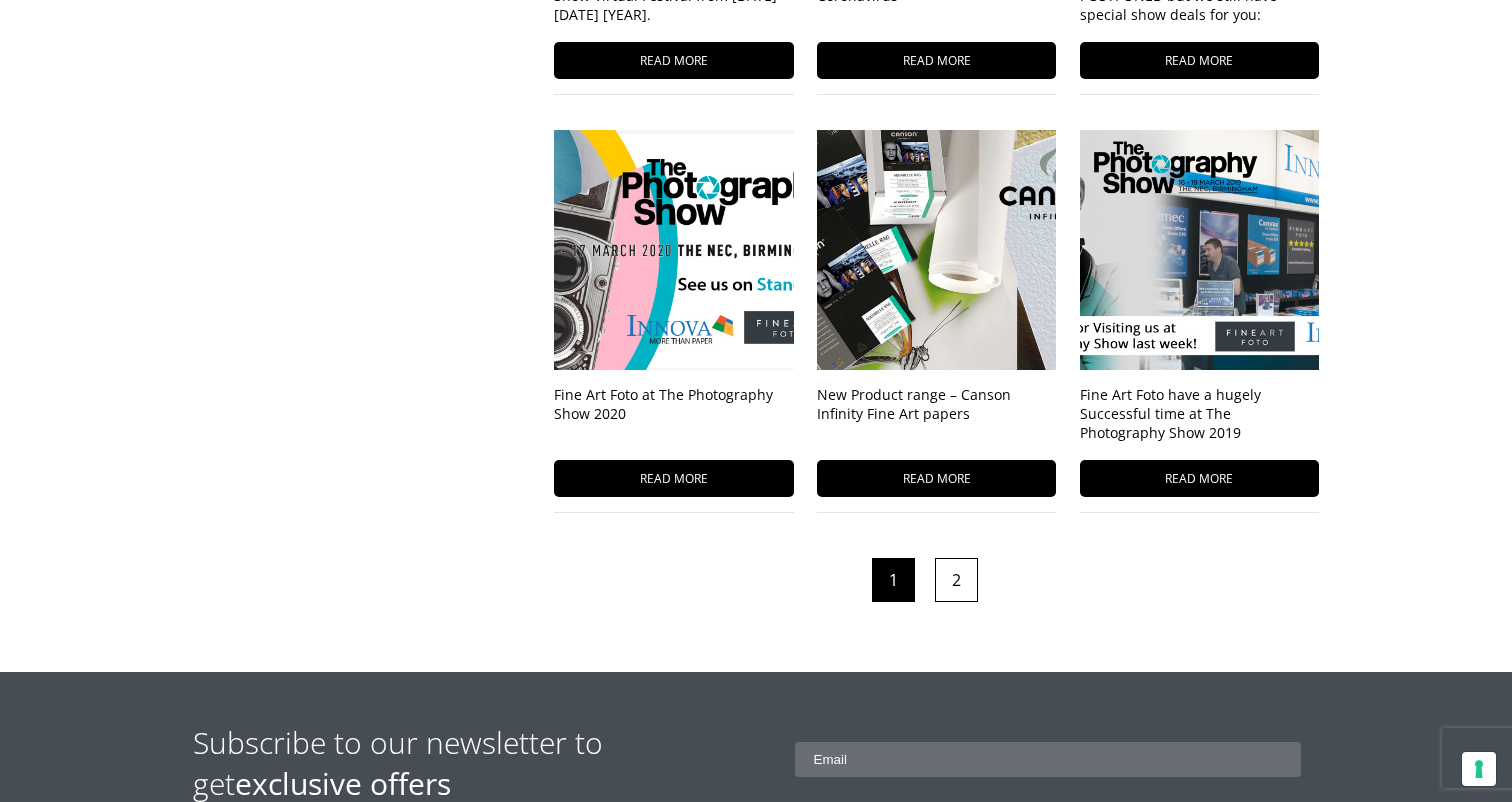 click on "2" at bounding box center (956, 580) 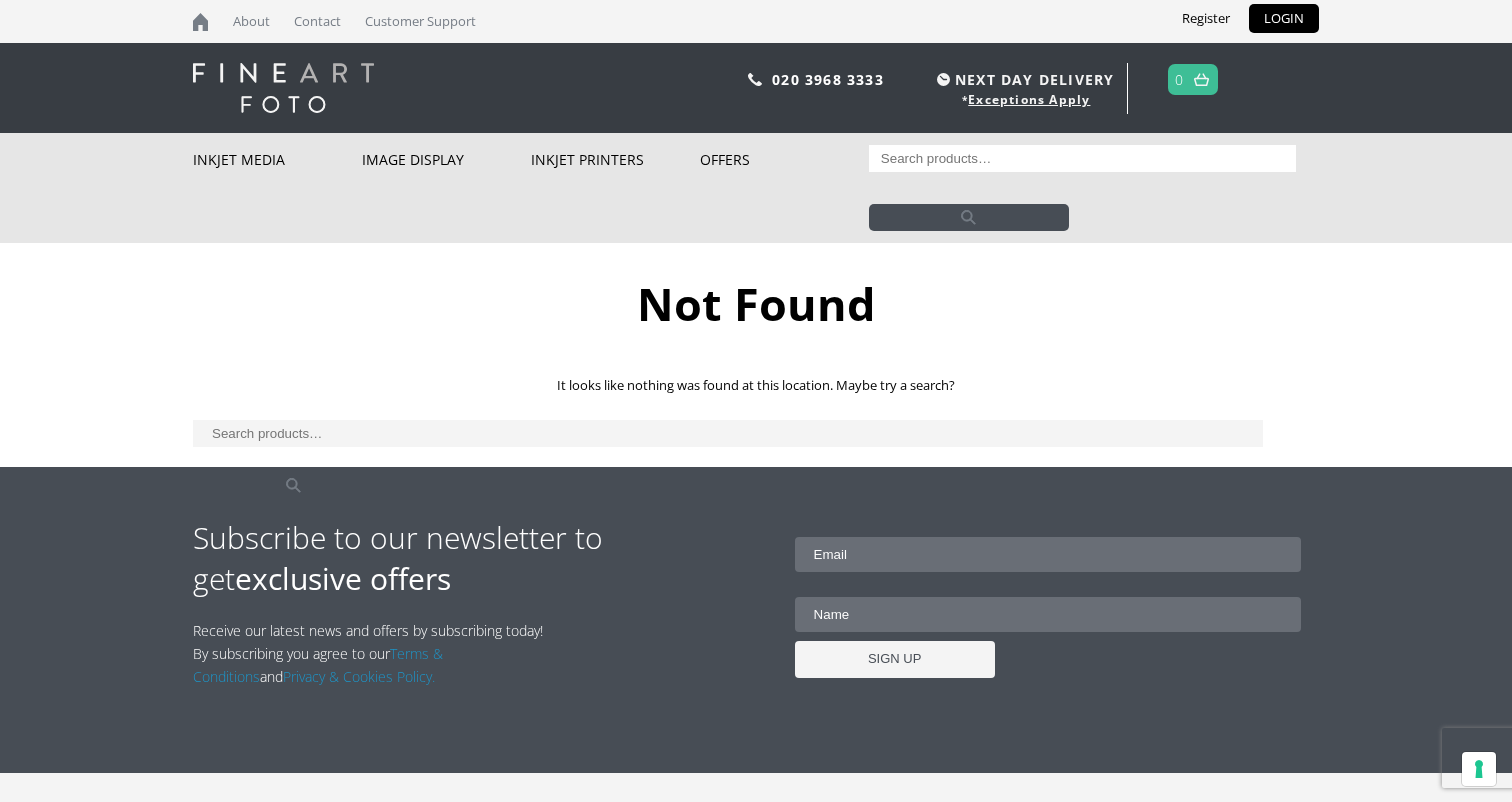 scroll, scrollTop: 0, scrollLeft: 0, axis: both 